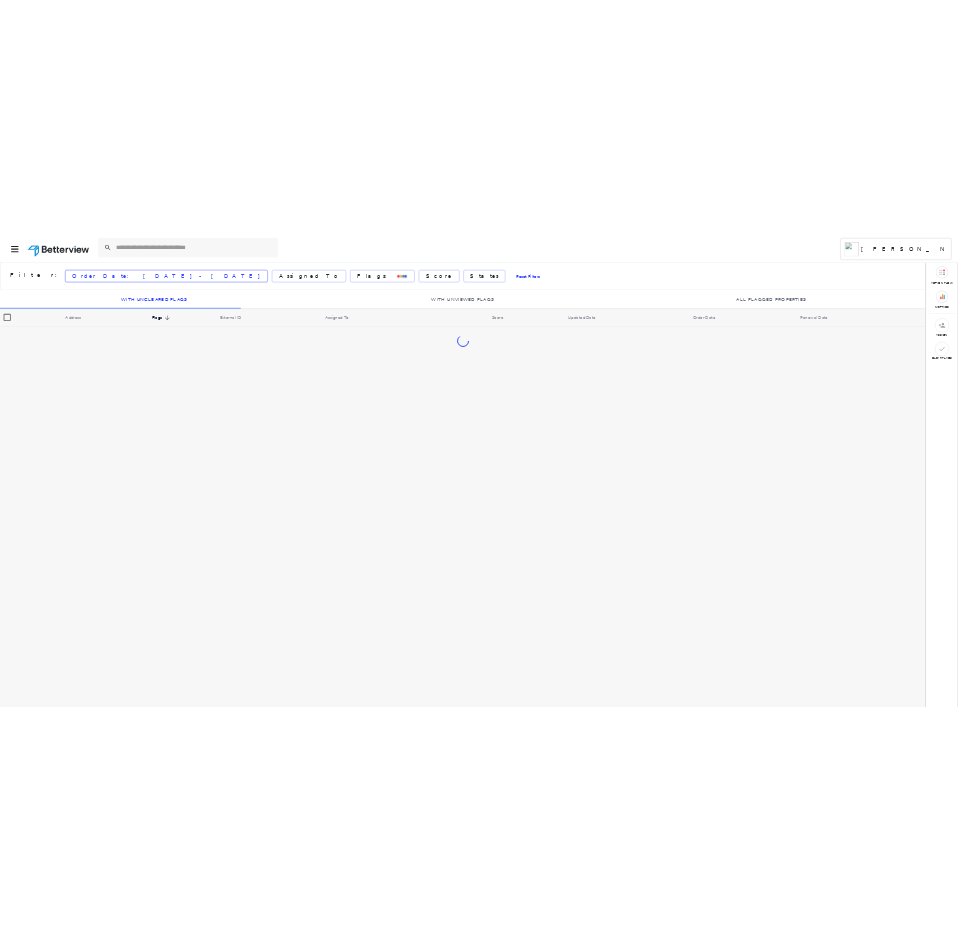 scroll, scrollTop: 0, scrollLeft: 0, axis: both 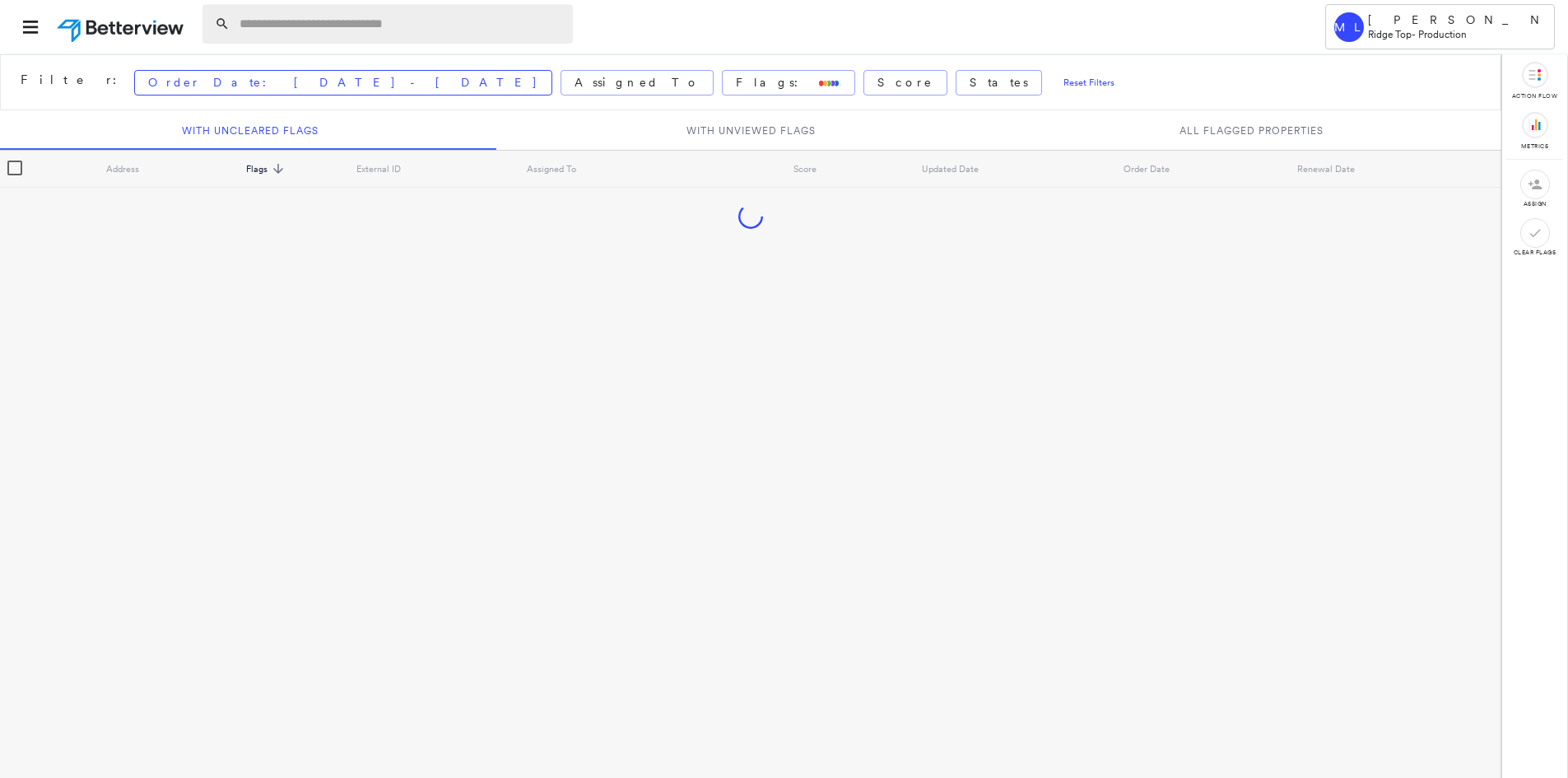 click at bounding box center (401, 24) 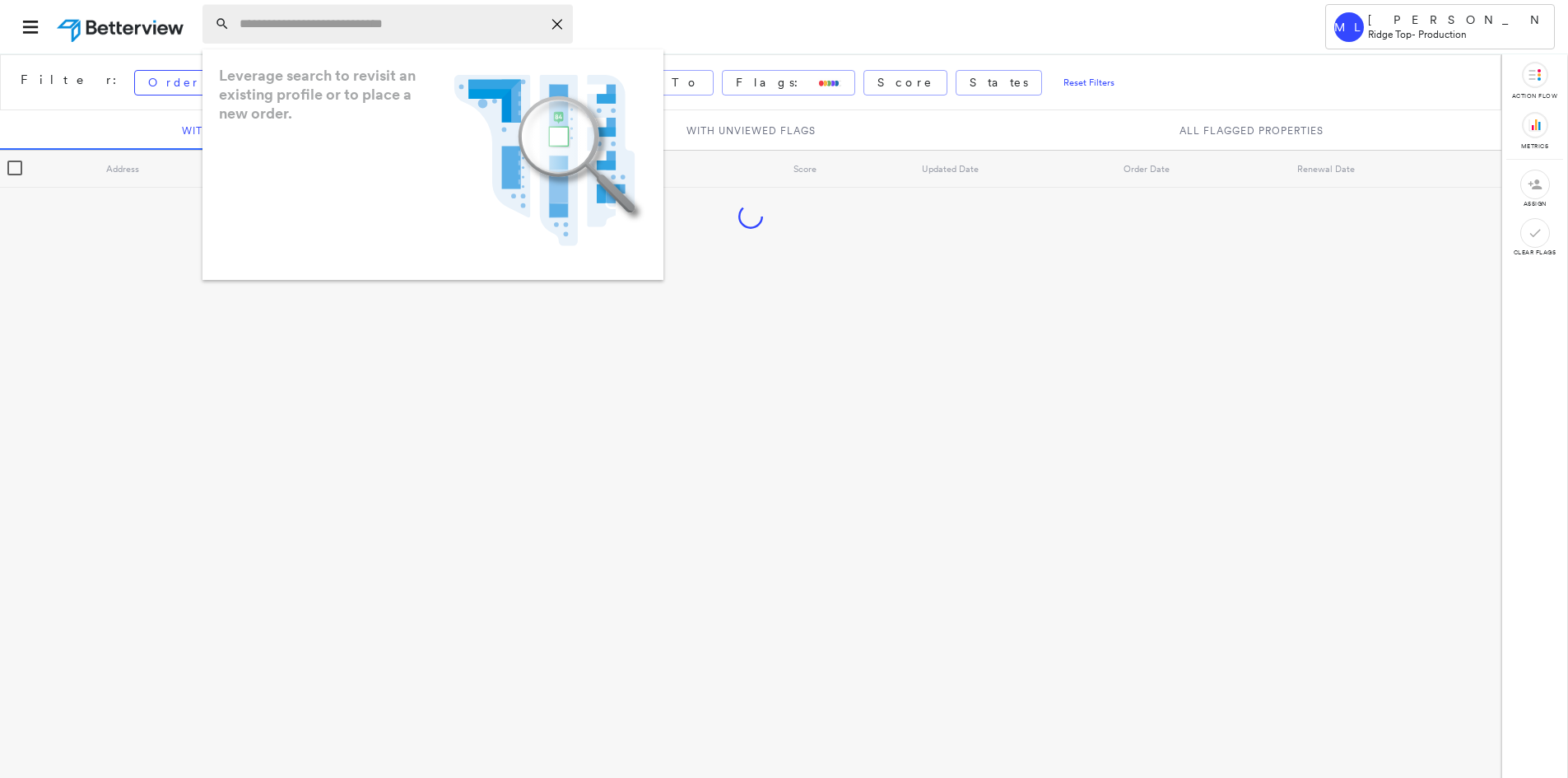 paste on "**********" 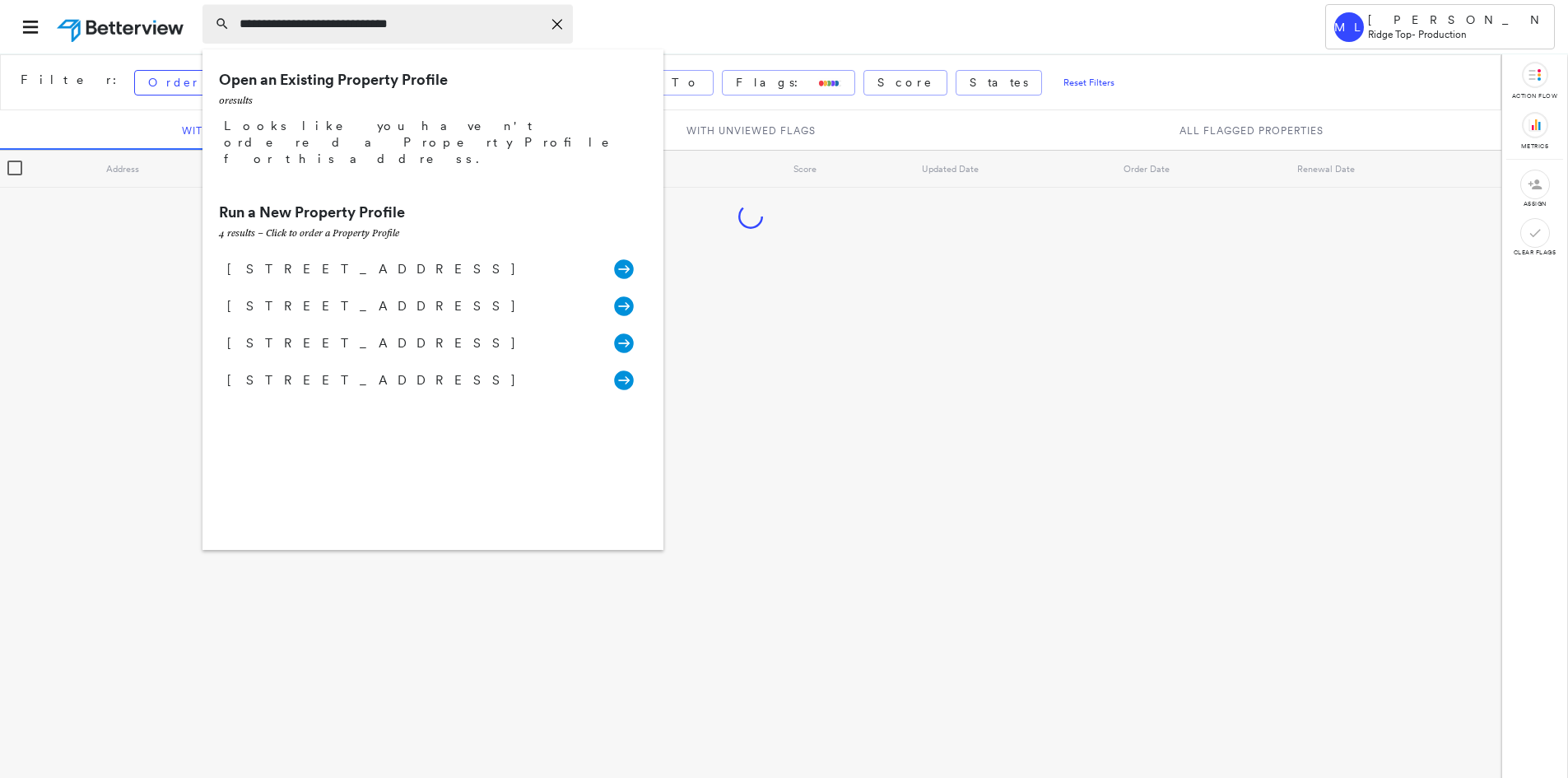 type on "**********" 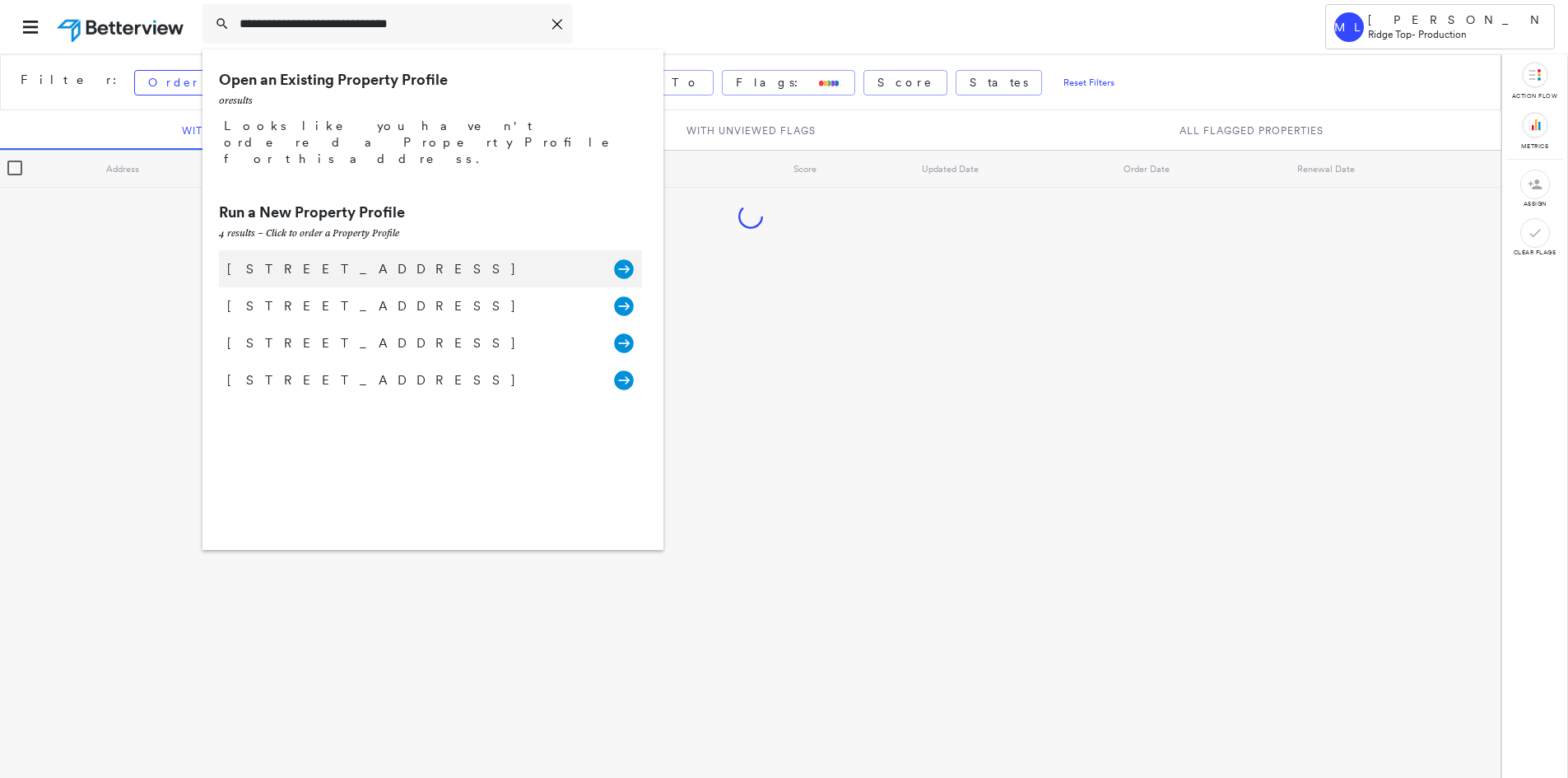 click on "[STREET_ADDRESS]" at bounding box center (412, 269) 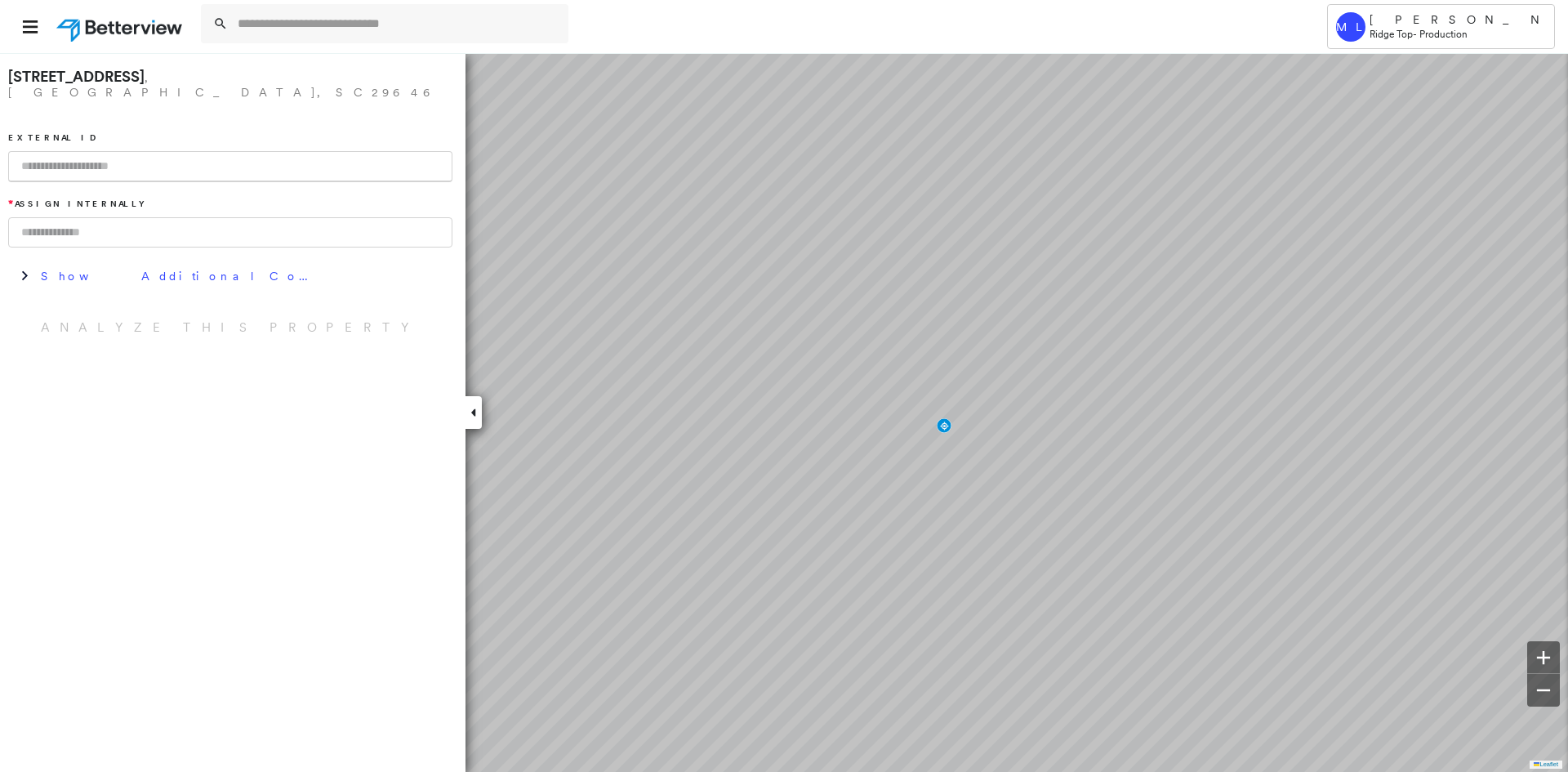 click at bounding box center (230, 167) 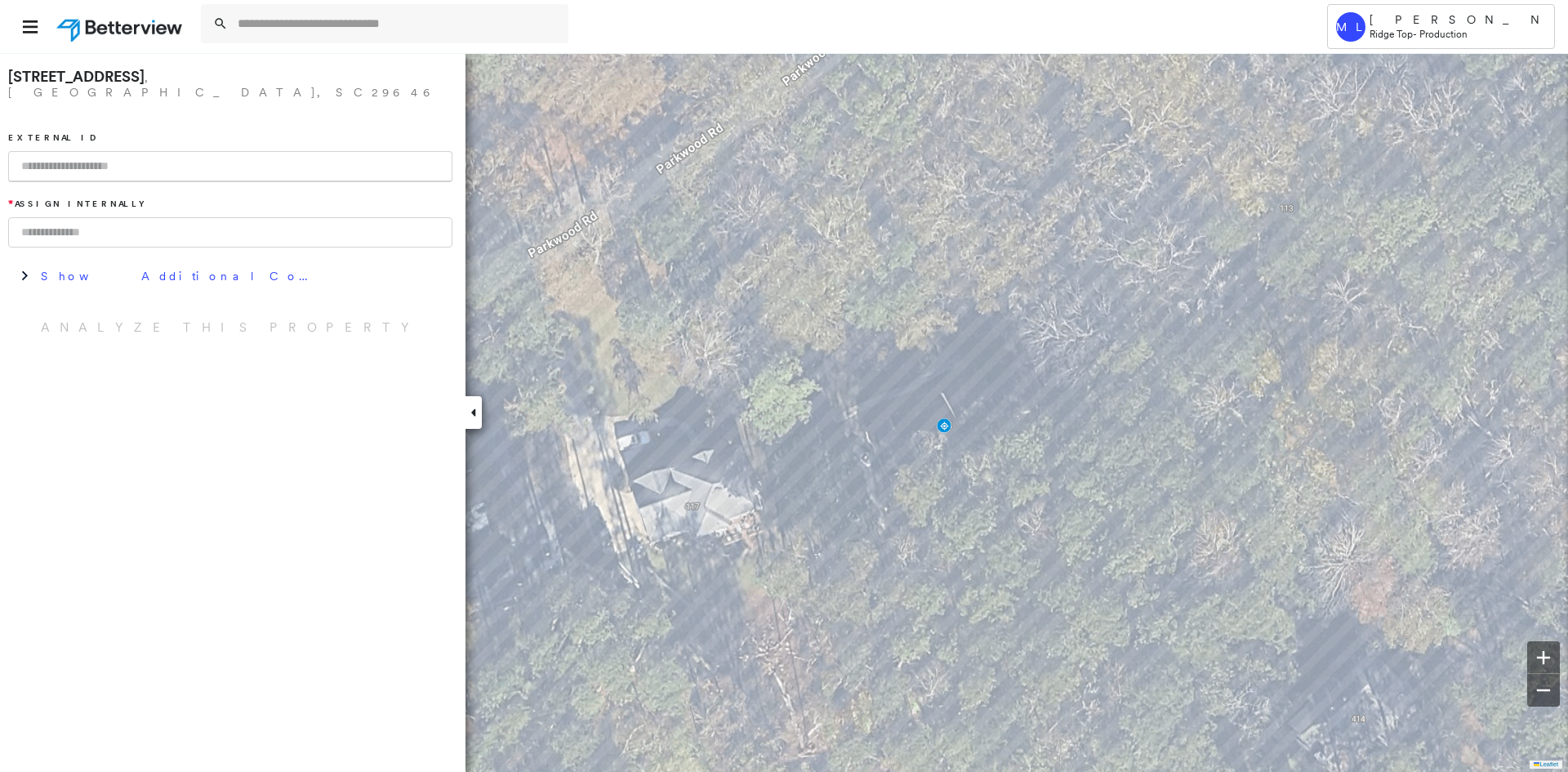 click at bounding box center (230, 167) 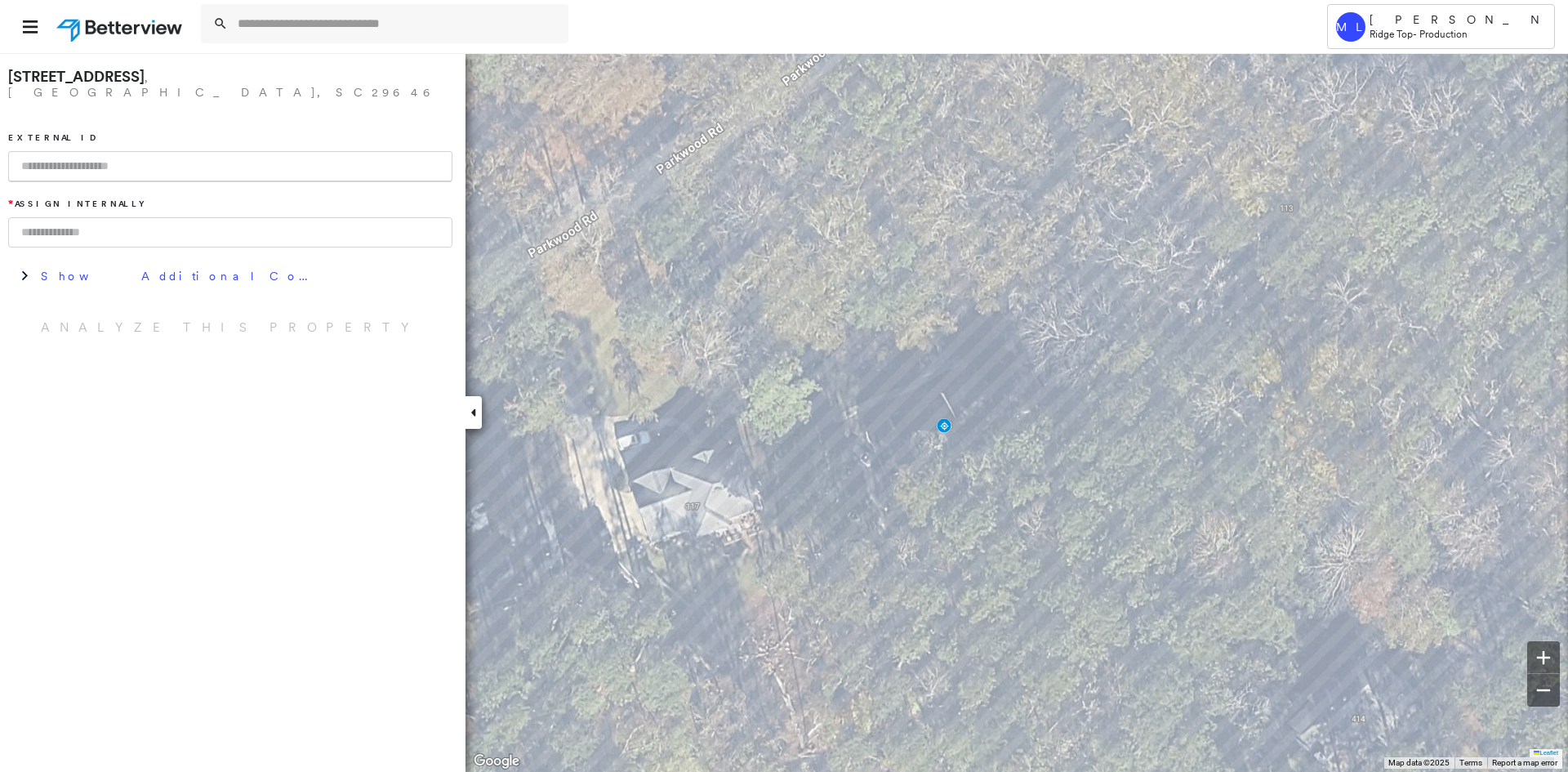 paste on "**********" 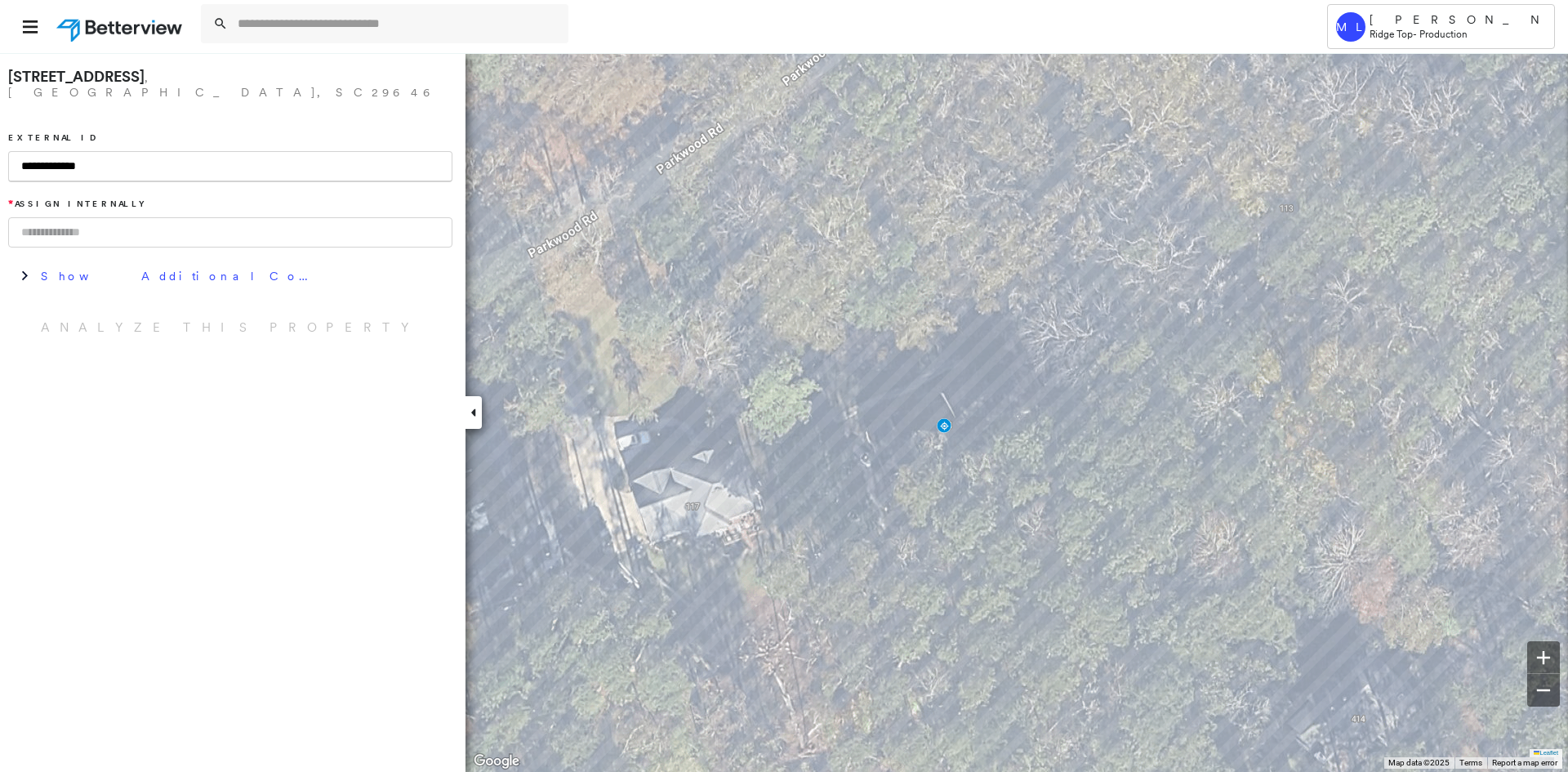 type on "**********" 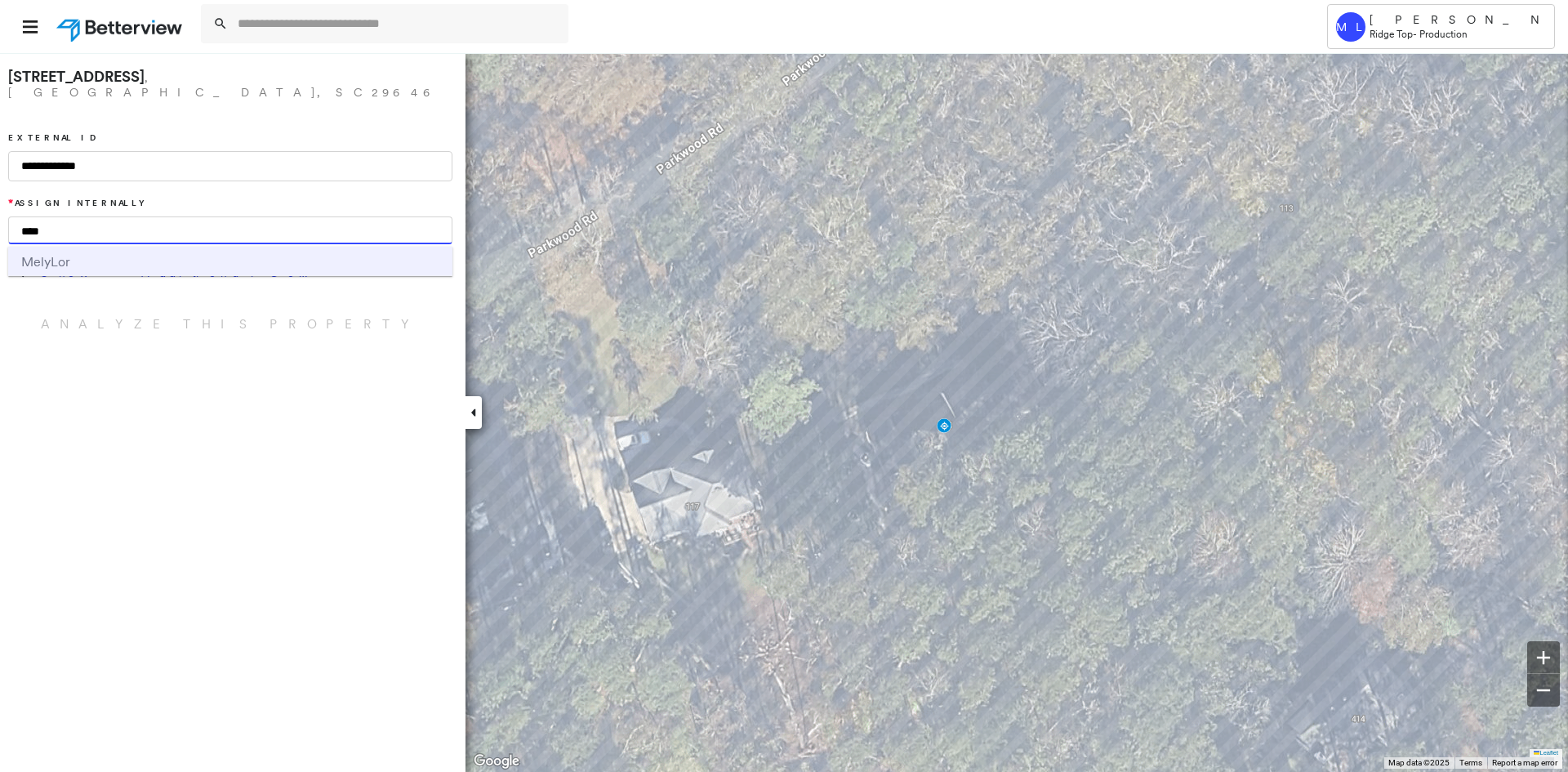 type on "****" 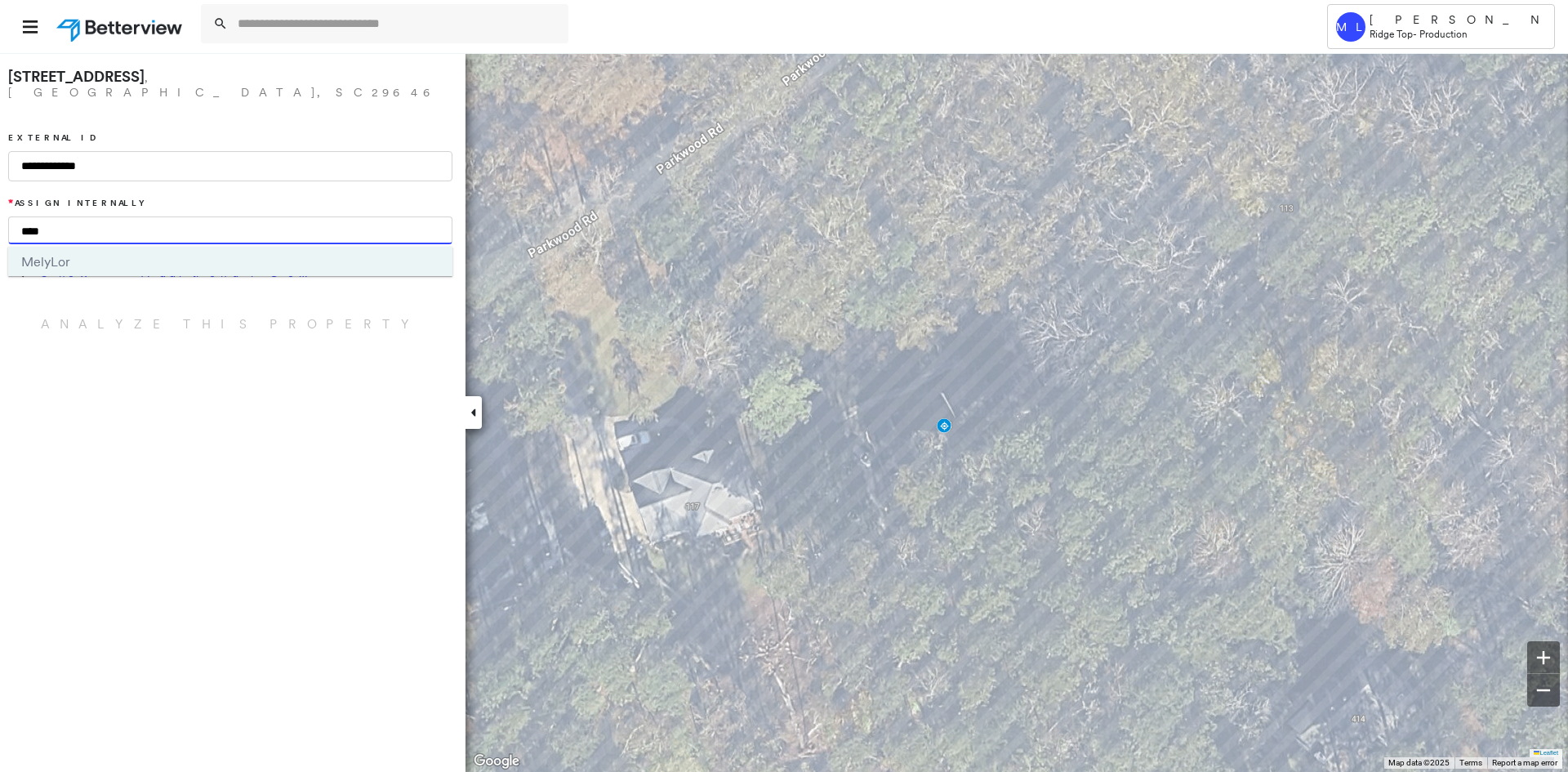 type 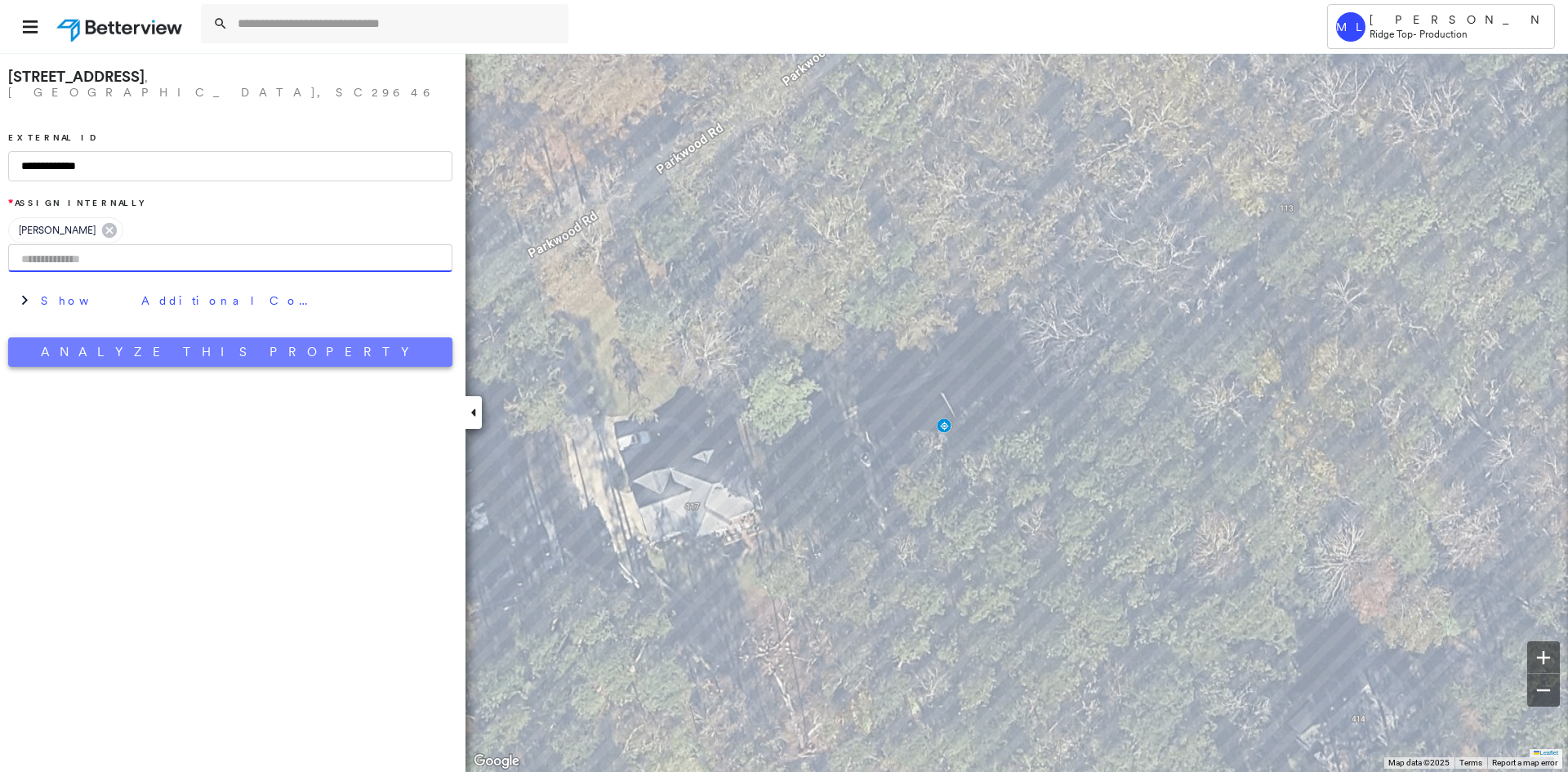 click on "Analyze This Property" at bounding box center [230, 352] 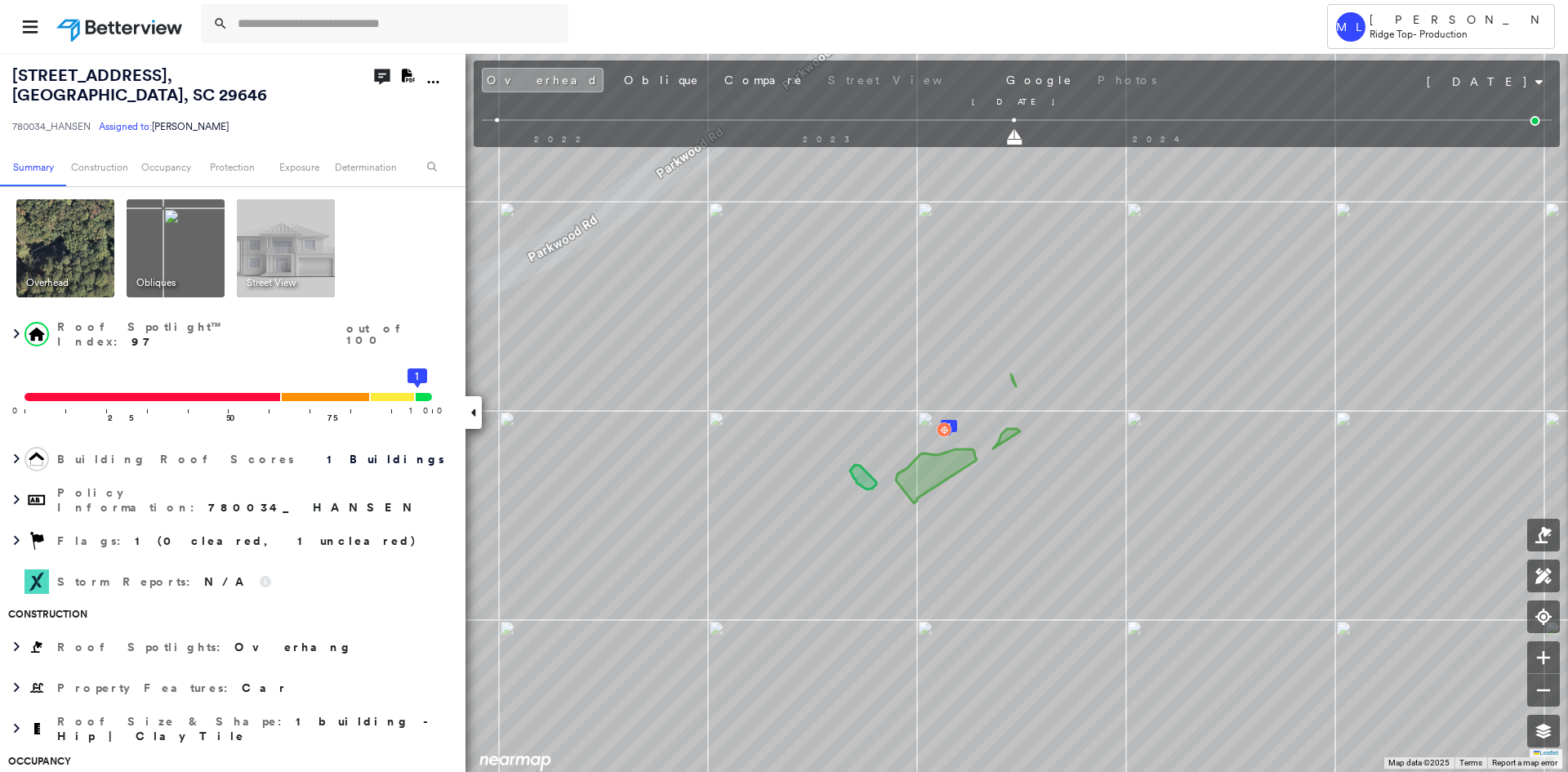 drag, startPoint x: 1535, startPoint y: 145, endPoint x: 1048, endPoint y: 124, distance: 487.4526 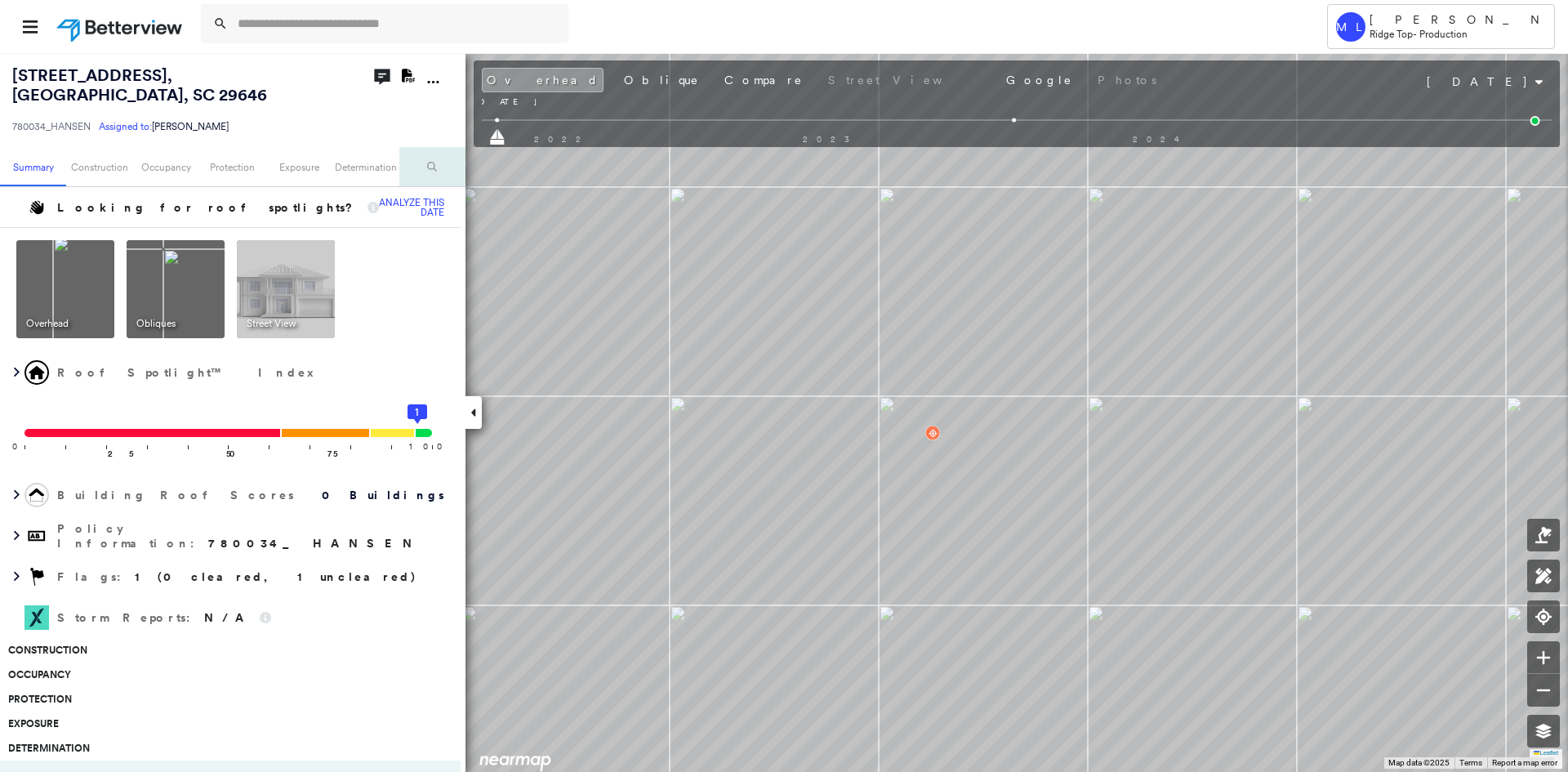 drag, startPoint x: 1017, startPoint y: 140, endPoint x: 432, endPoint y: 131, distance: 585.0692 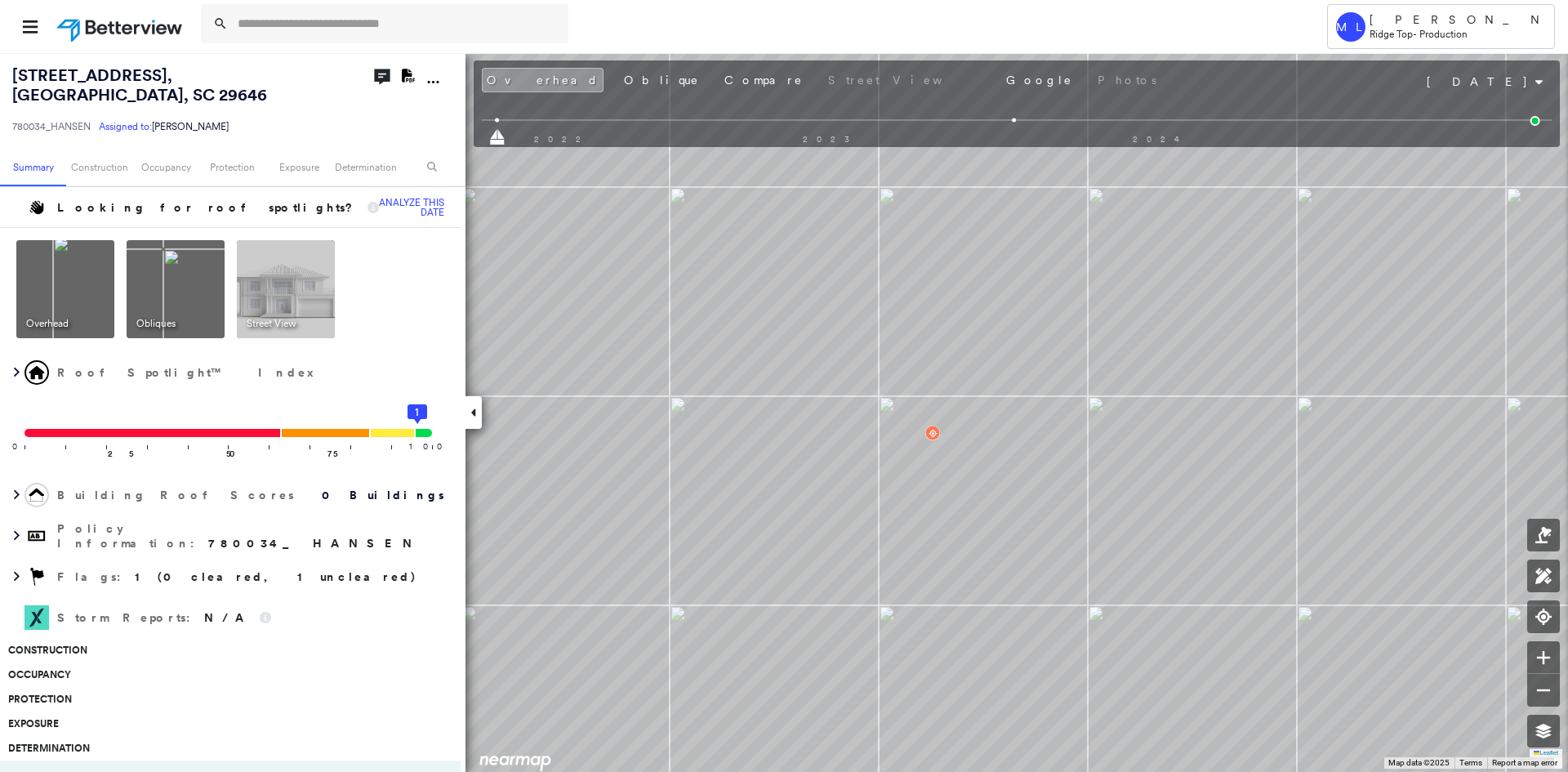 click 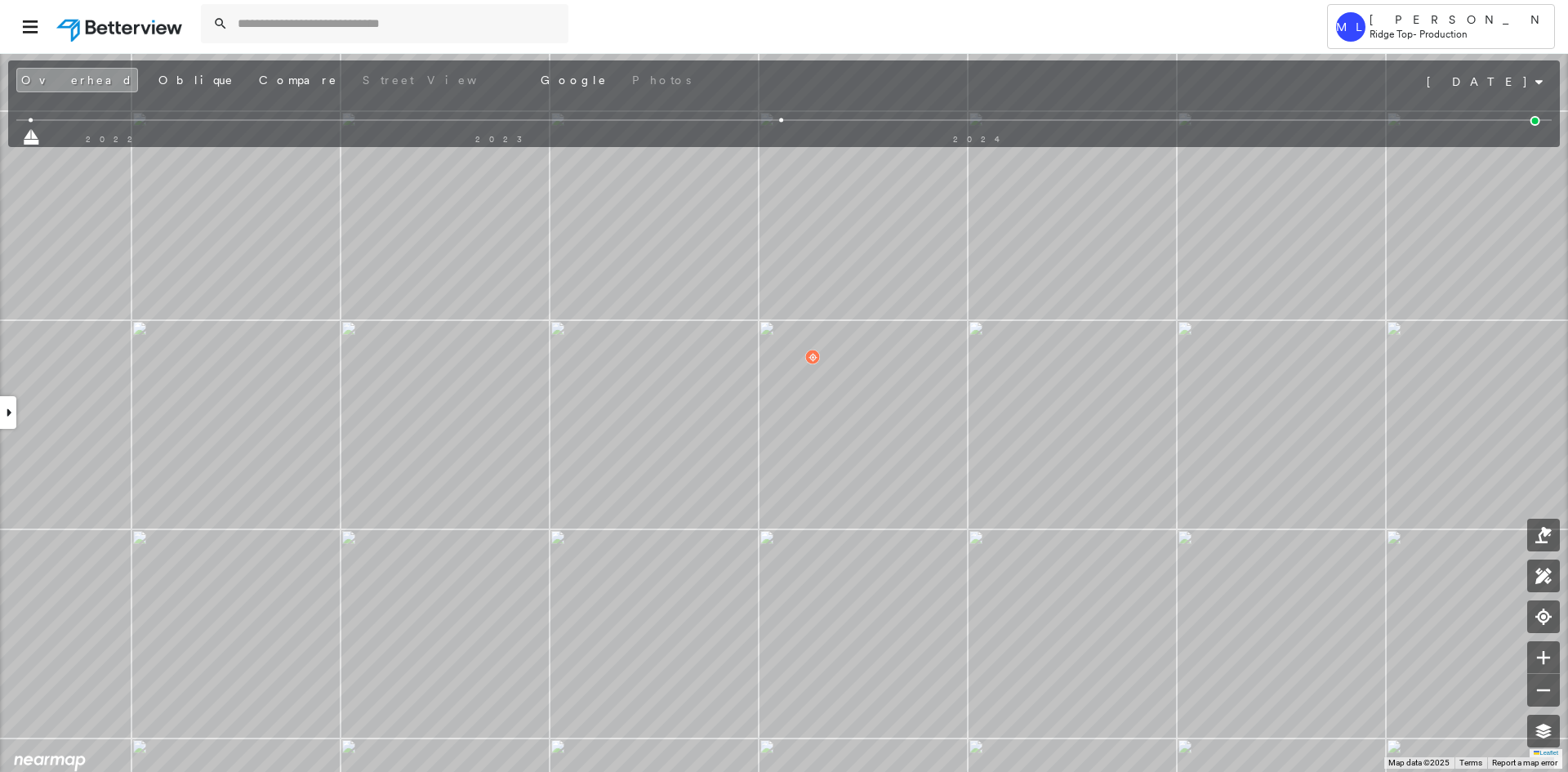 click at bounding box center [741, 26] 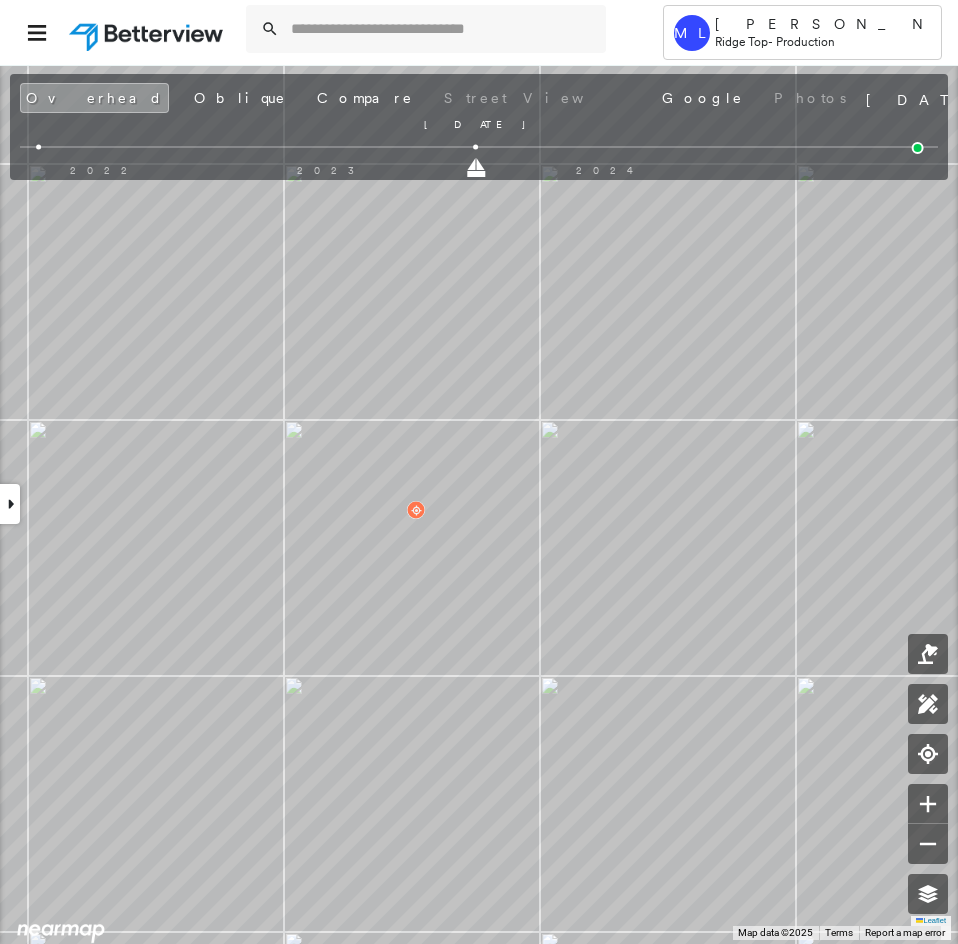 click on "[STREET_ADDRESS] Assigned to:  [PERSON_NAME] Assigned to:  [PERSON_NAME] 780034_HANSEN Assigned to:  [PERSON_NAME] Open Comments Download PDF Report Summary Construction Occupancy Protection Exposure Determination Looking for roof spotlights? Analyze this date Overhead Obliques Street View Roof Spotlight™ Index 0 100 25 50 75 1 Building Roof Scores 0 Buildings Policy Information :  780034_HANSEN Flags :  1 (0 cleared, 1 uncleared) Storm Reports :  N/A Construction Occupancy Protection Exposure Determination Flags :  1 (0 cleared, 1 uncleared) Uncleared Flags (1) Cleared Flags  (0) Betterview Property Flagged [DATE] Clear Action Taken New Entry History Quote/New Business Terms & Conditions Added ACV Endorsement Added Cosmetic Endorsement Inspection/Loss Control Report Information Added to Inspection Survey Onsite Inspection Ordered Determined No Inspection Needed General Used Report to Further Agent/Insured Discussion Reject/Decline - New Business Allowed to Proceed / Policy Bound Save" at bounding box center (479, 504) 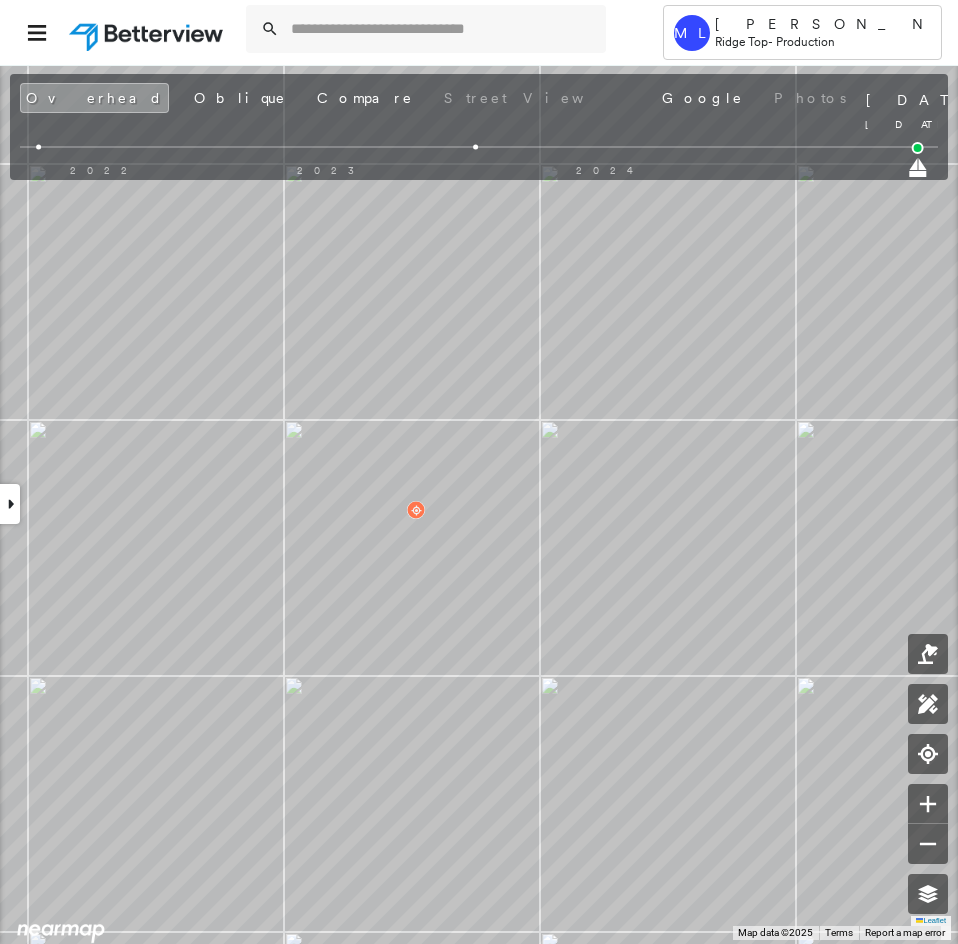 drag, startPoint x: 475, startPoint y: 170, endPoint x: 958, endPoint y: 173, distance: 483.0093 